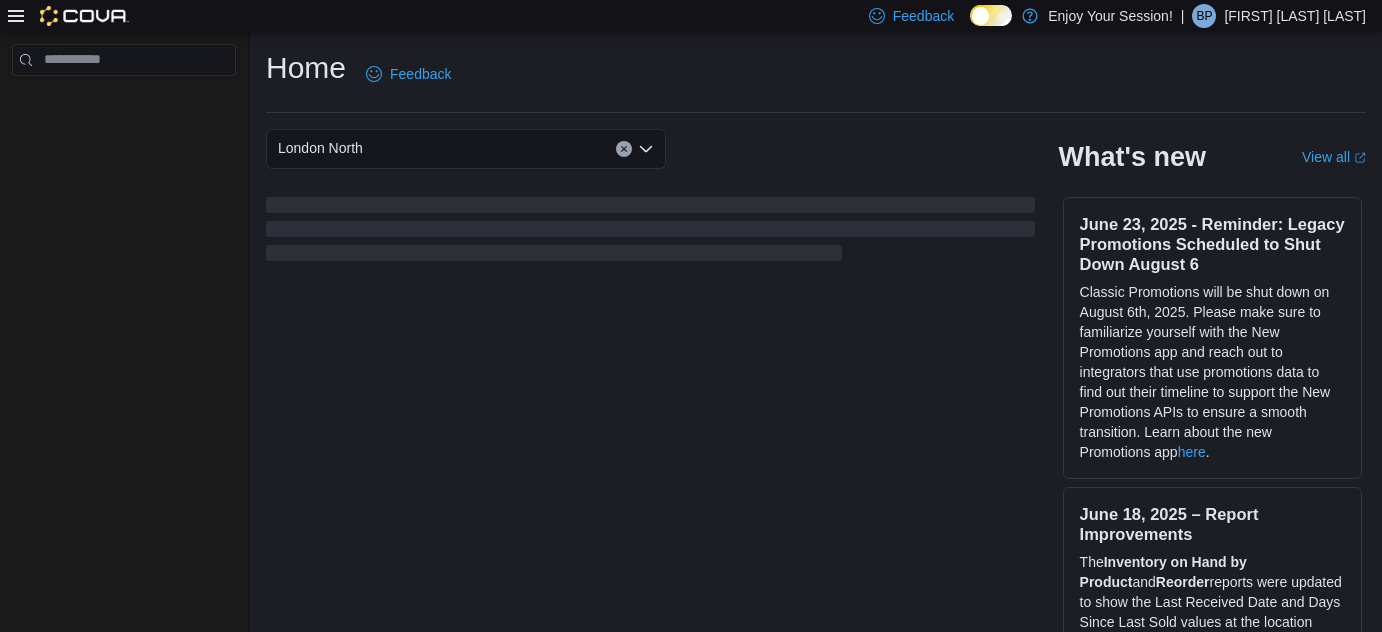 scroll, scrollTop: 0, scrollLeft: 0, axis: both 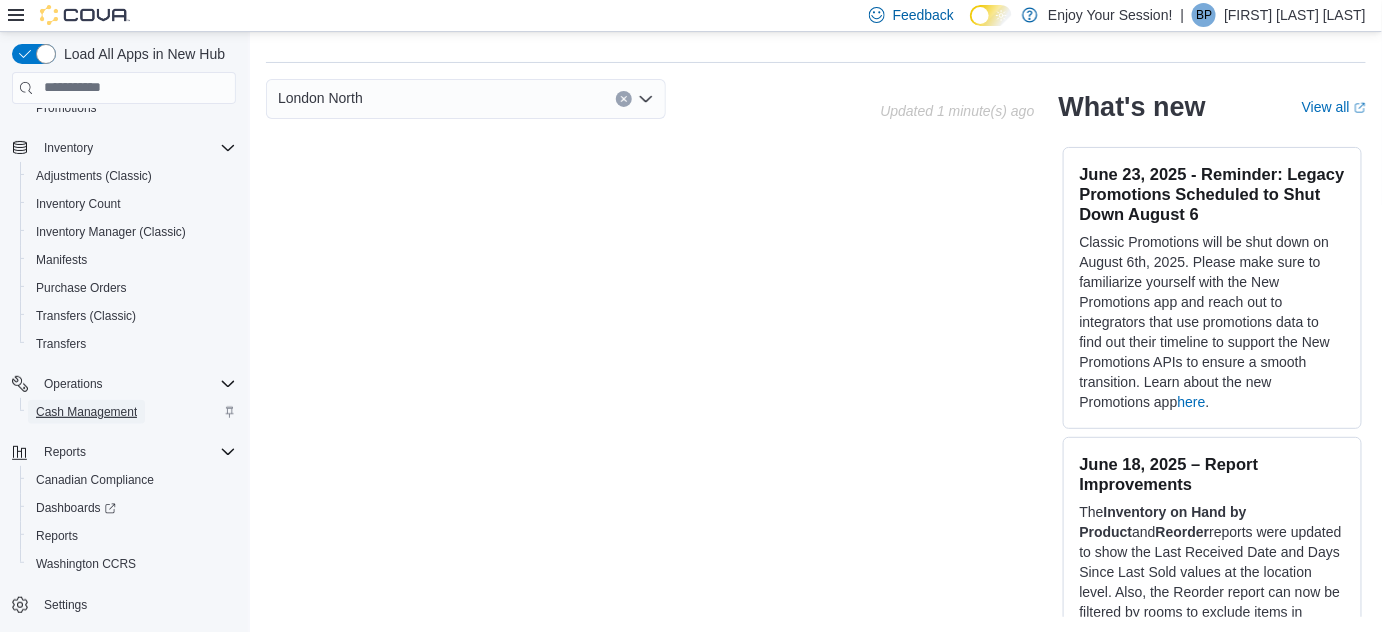click on "Cash Management" at bounding box center (86, 412) 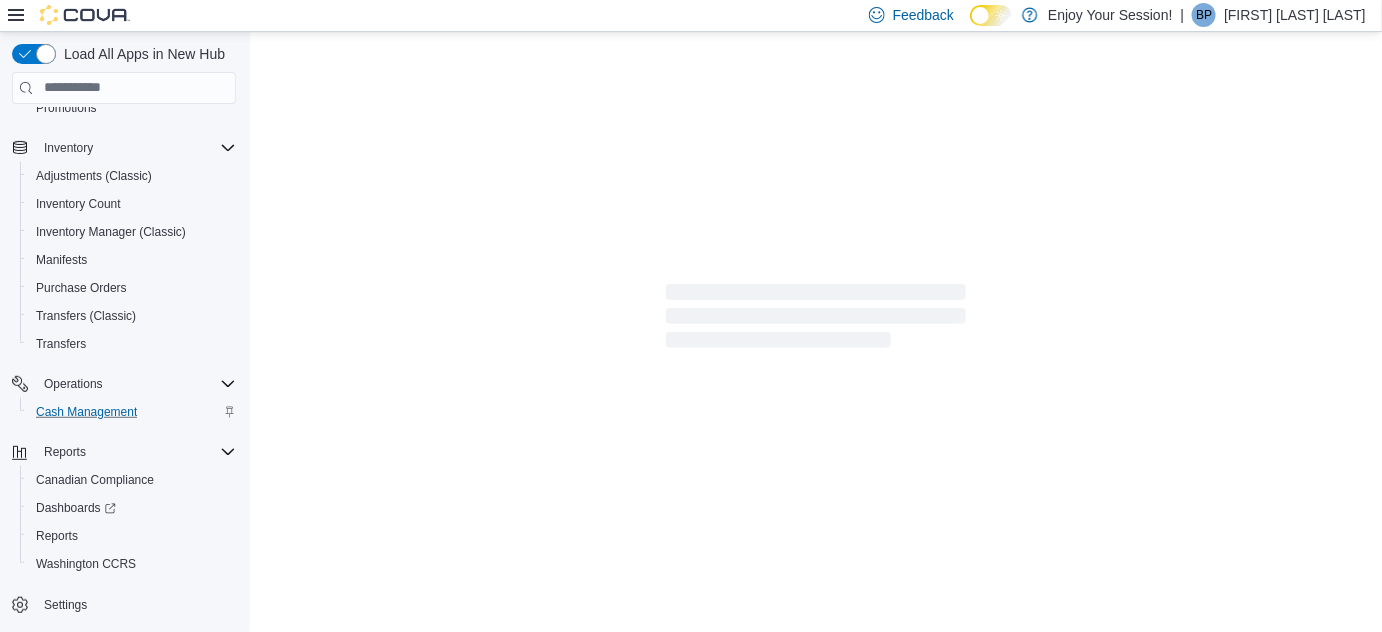 scroll, scrollTop: 0, scrollLeft: 0, axis: both 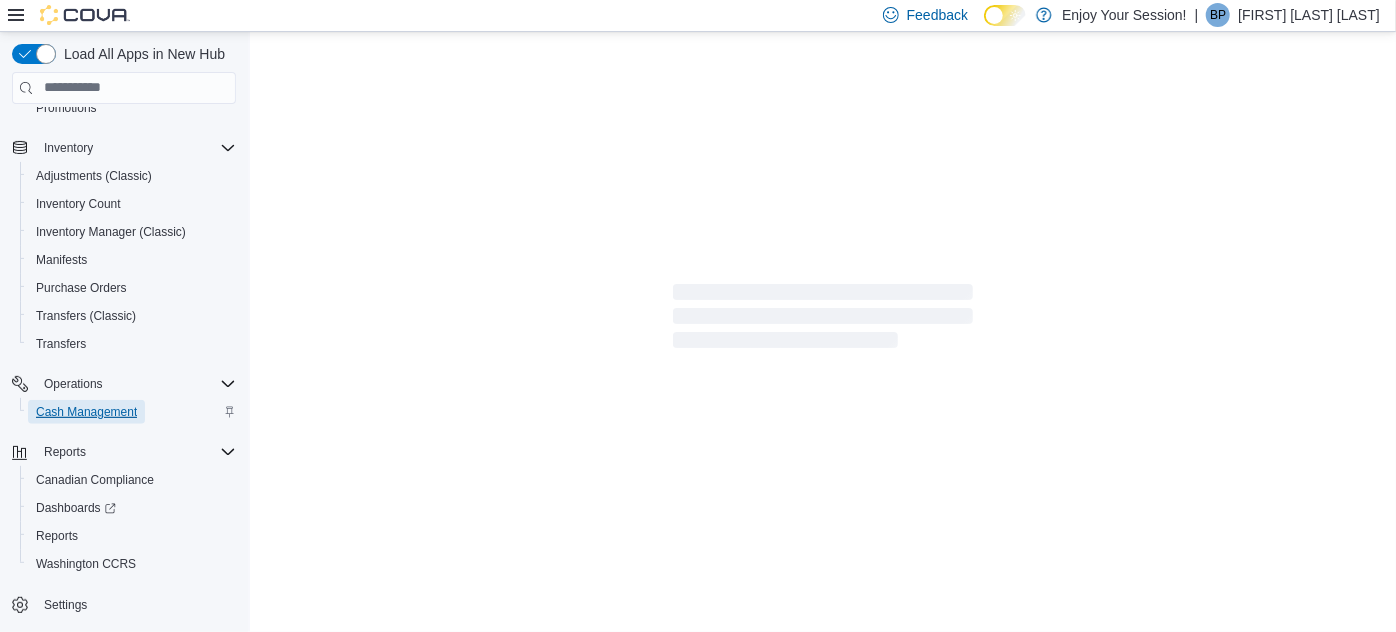 drag, startPoint x: 106, startPoint y: 422, endPoint x: 105, endPoint y: 412, distance: 10.049875 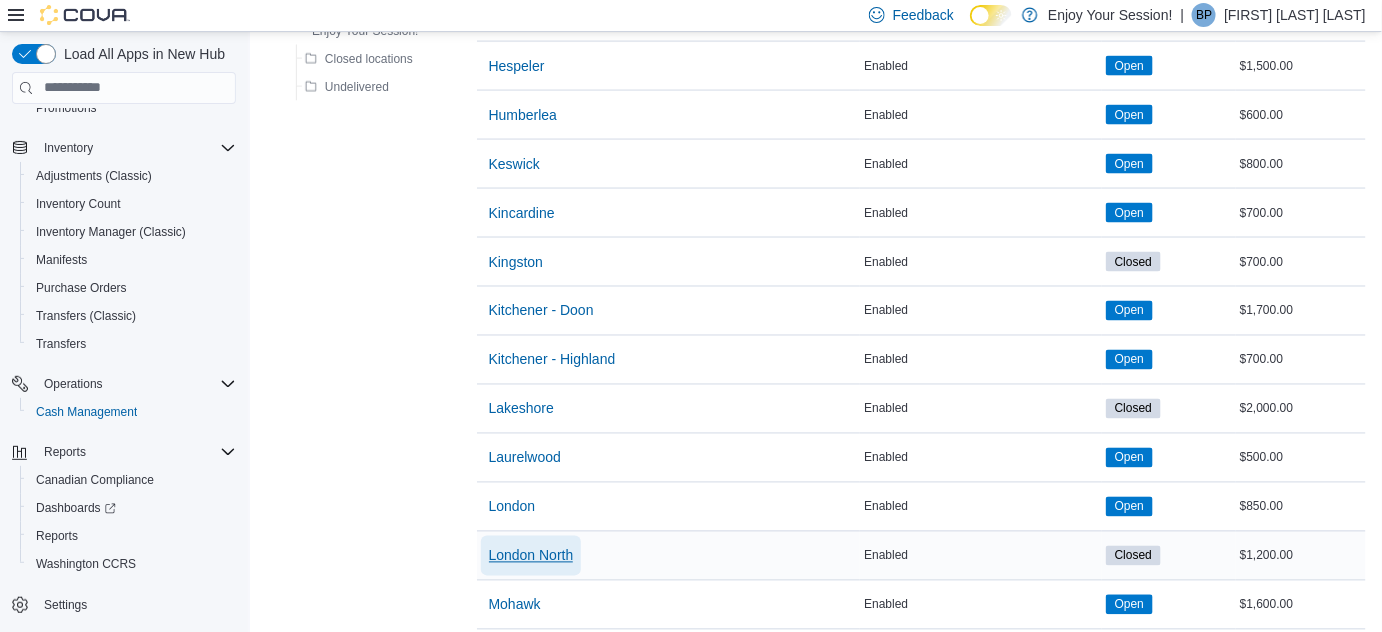 click on "London North" at bounding box center [531, 556] 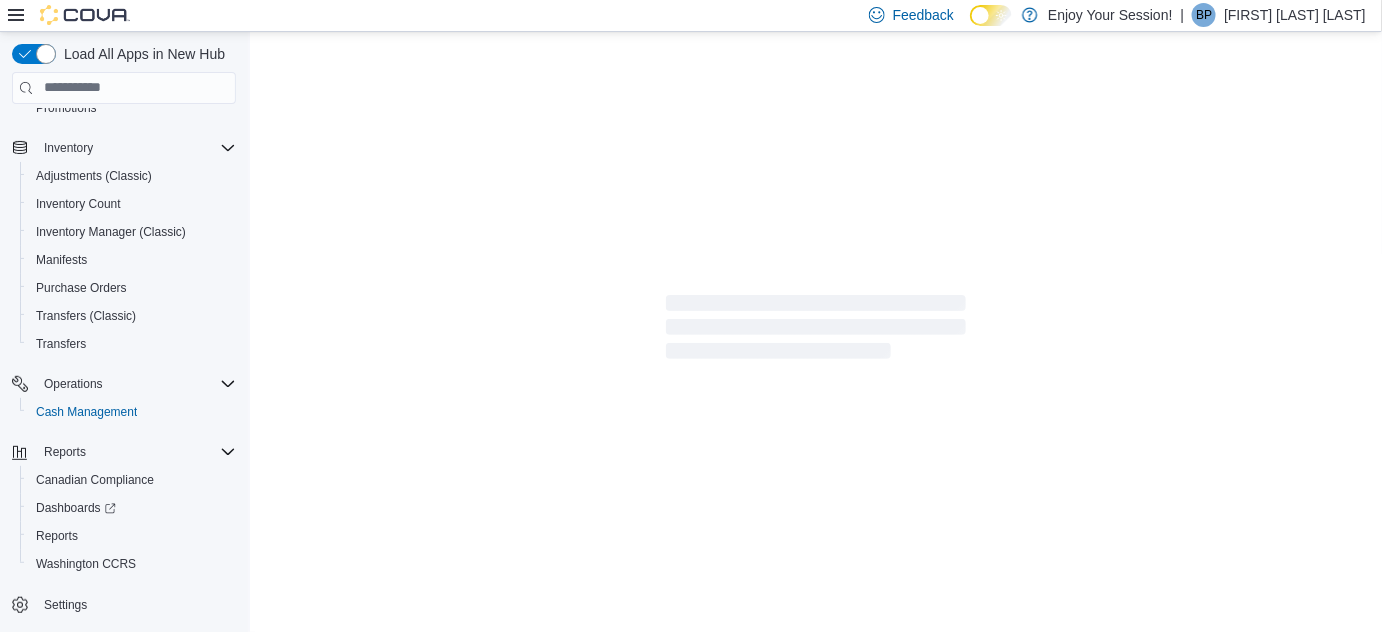 scroll, scrollTop: 0, scrollLeft: 0, axis: both 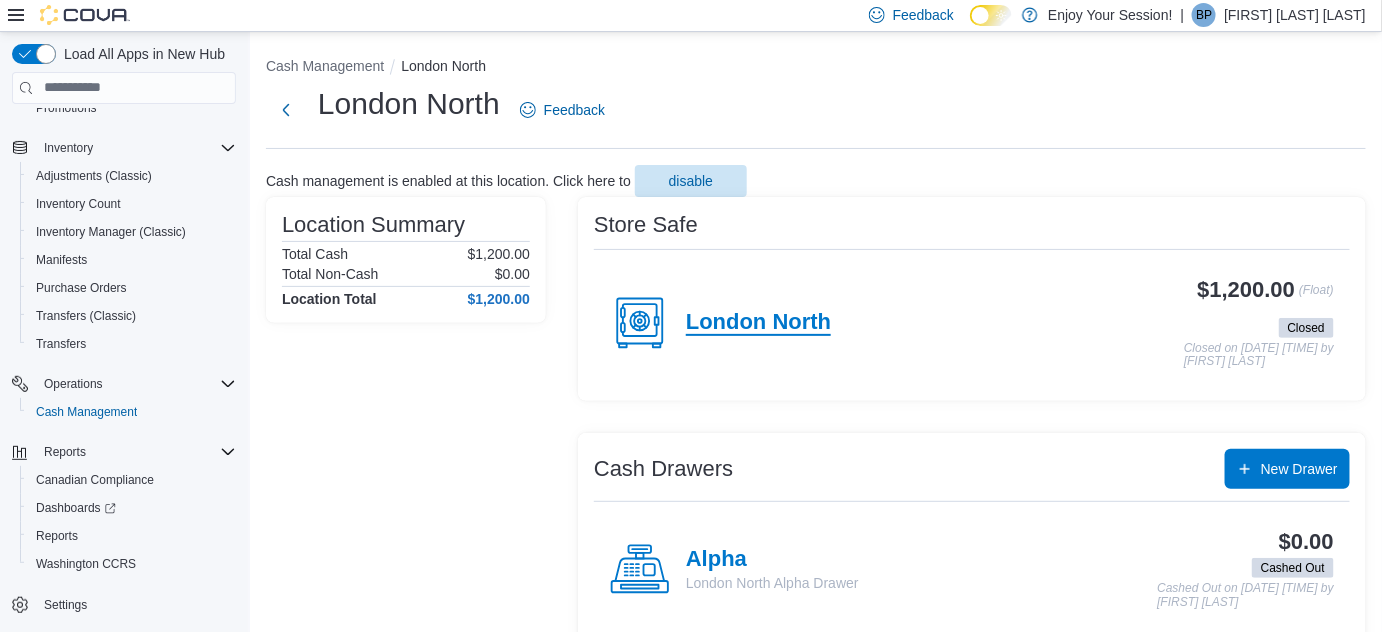 click on "London North" at bounding box center (758, 323) 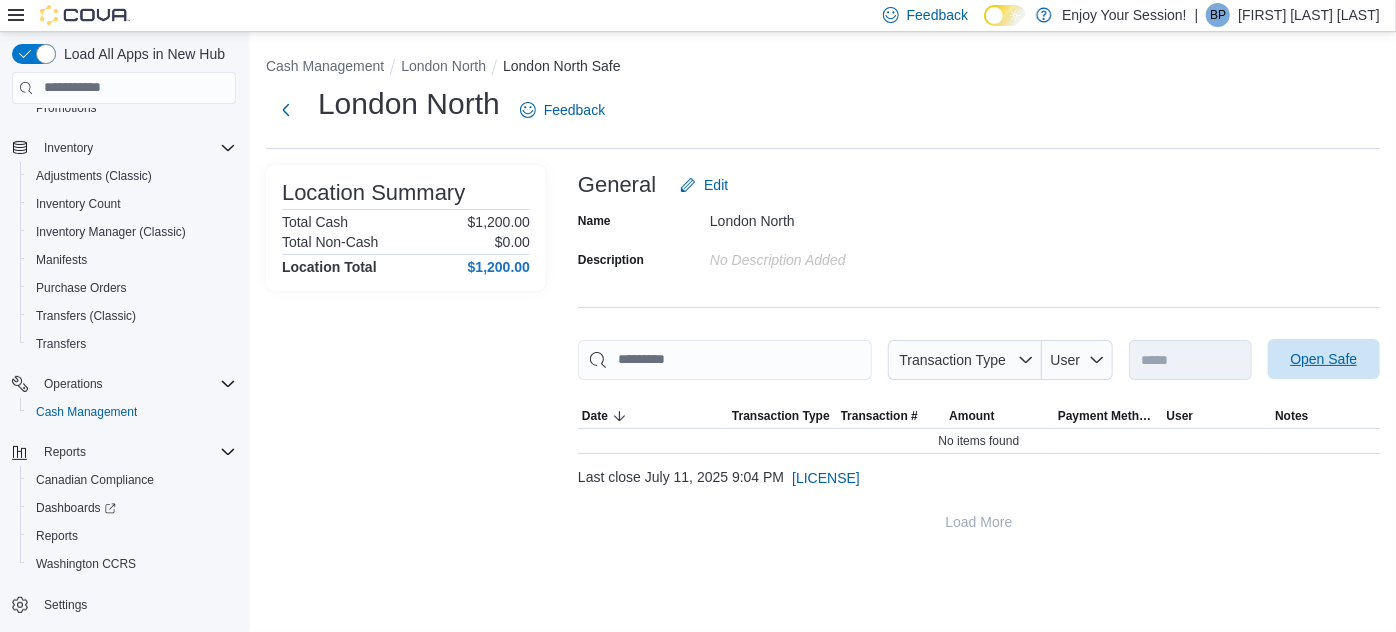 click on "Open Safe" at bounding box center (1324, 359) 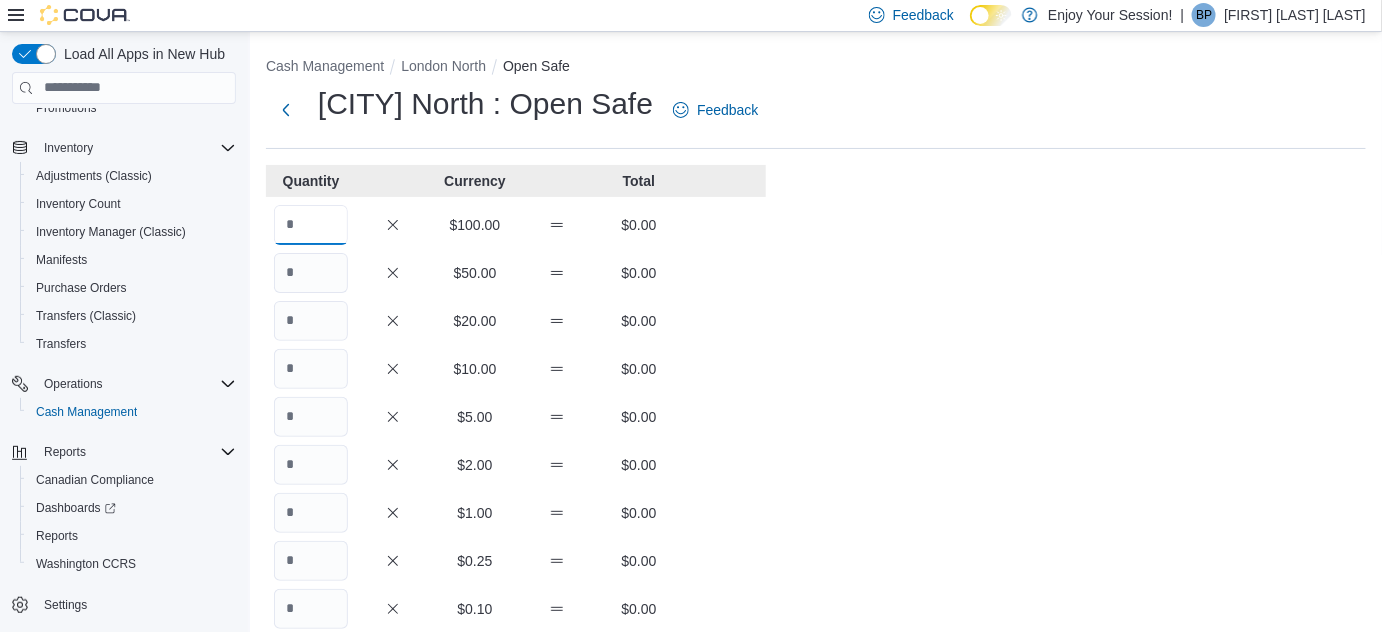 click at bounding box center (311, 225) 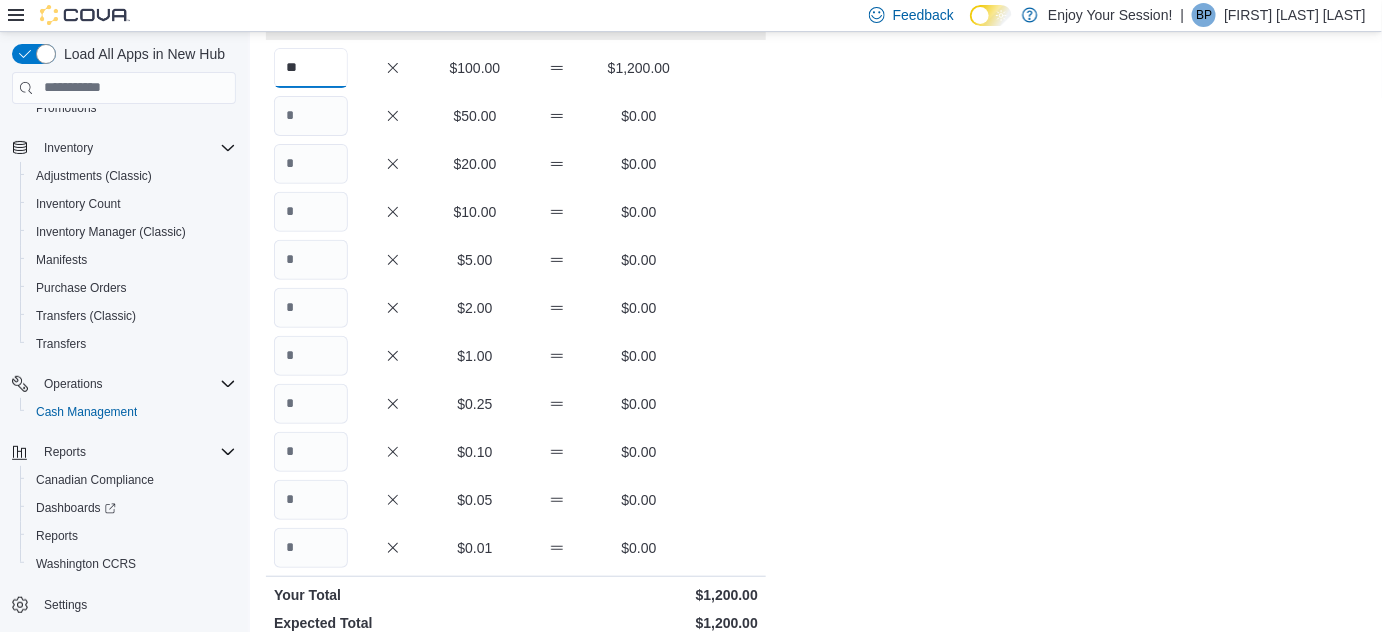 scroll, scrollTop: 442, scrollLeft: 0, axis: vertical 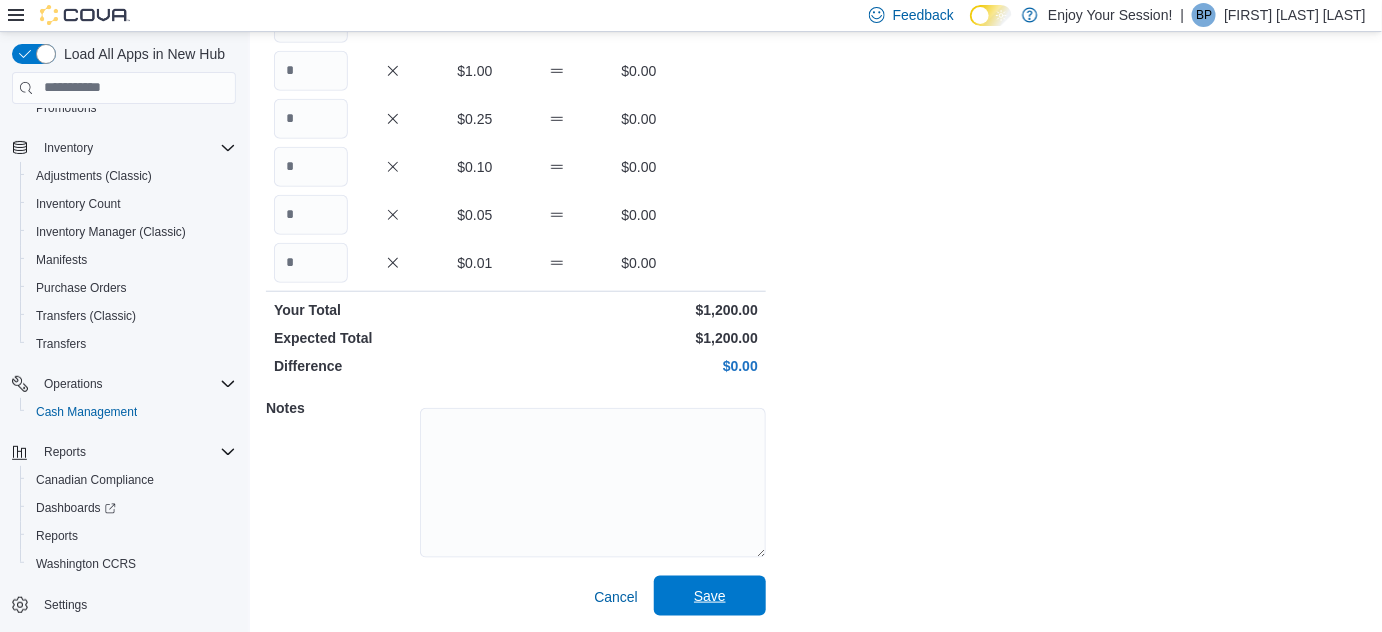 type on "**" 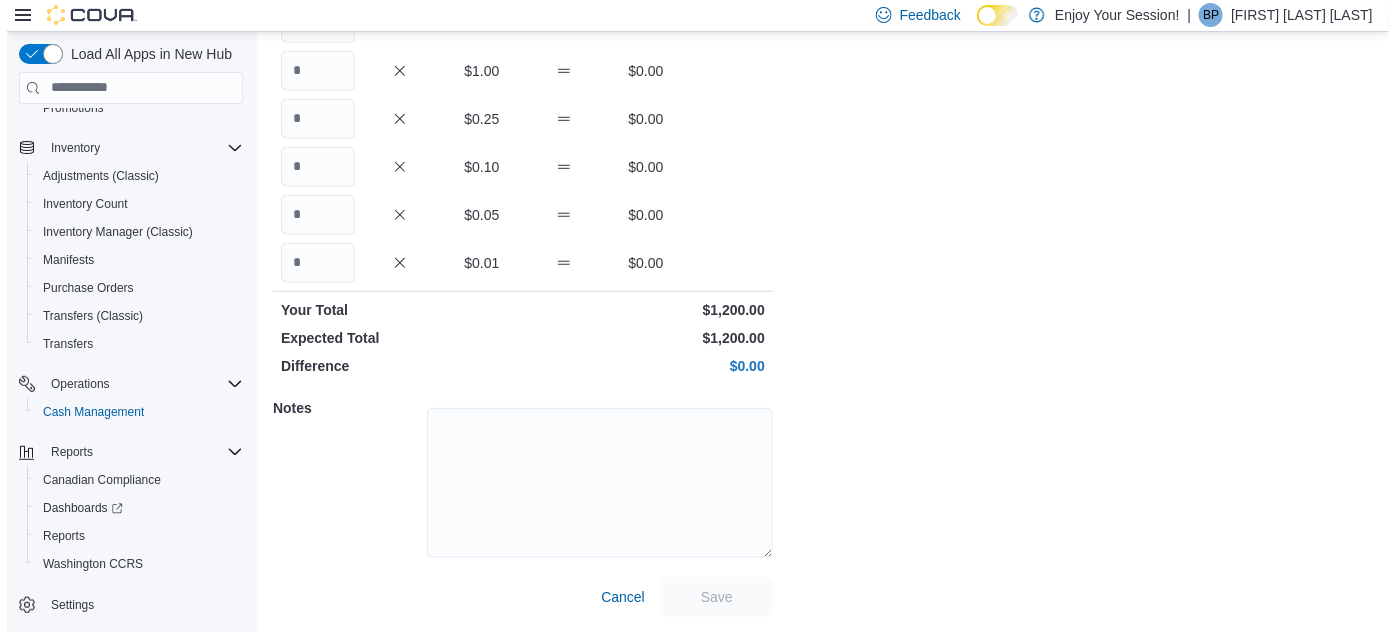 scroll, scrollTop: 0, scrollLeft: 0, axis: both 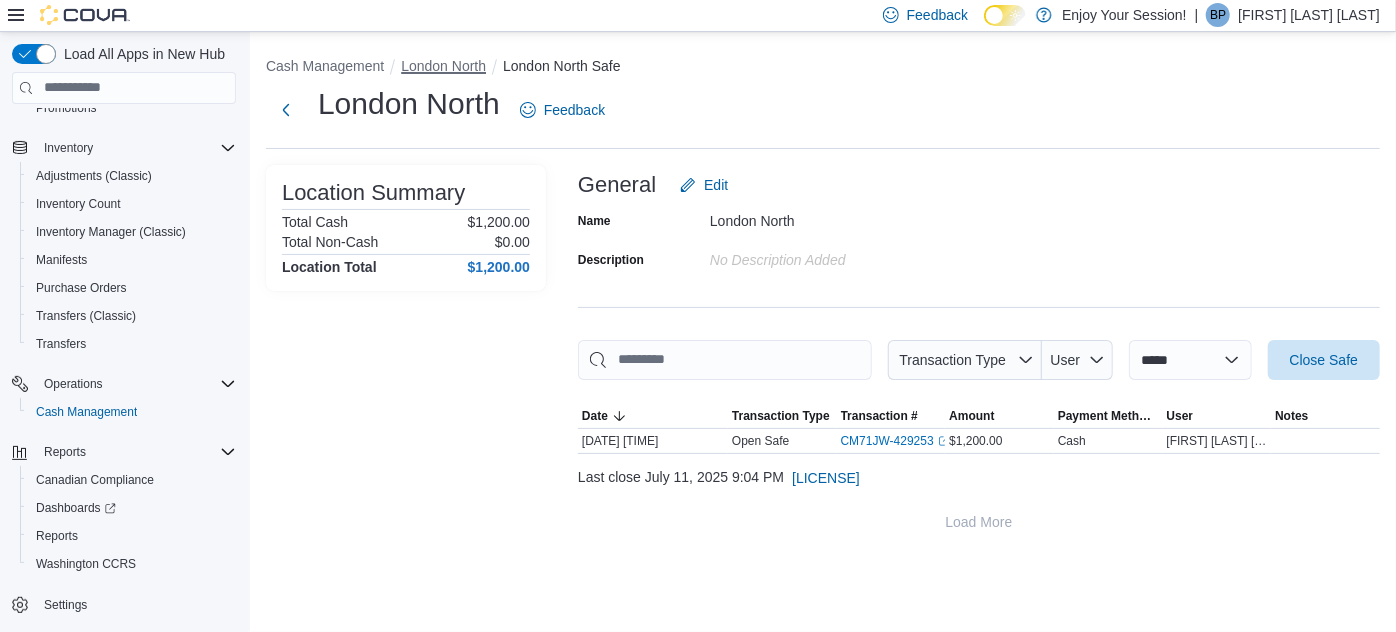 click on "London North" at bounding box center [443, 66] 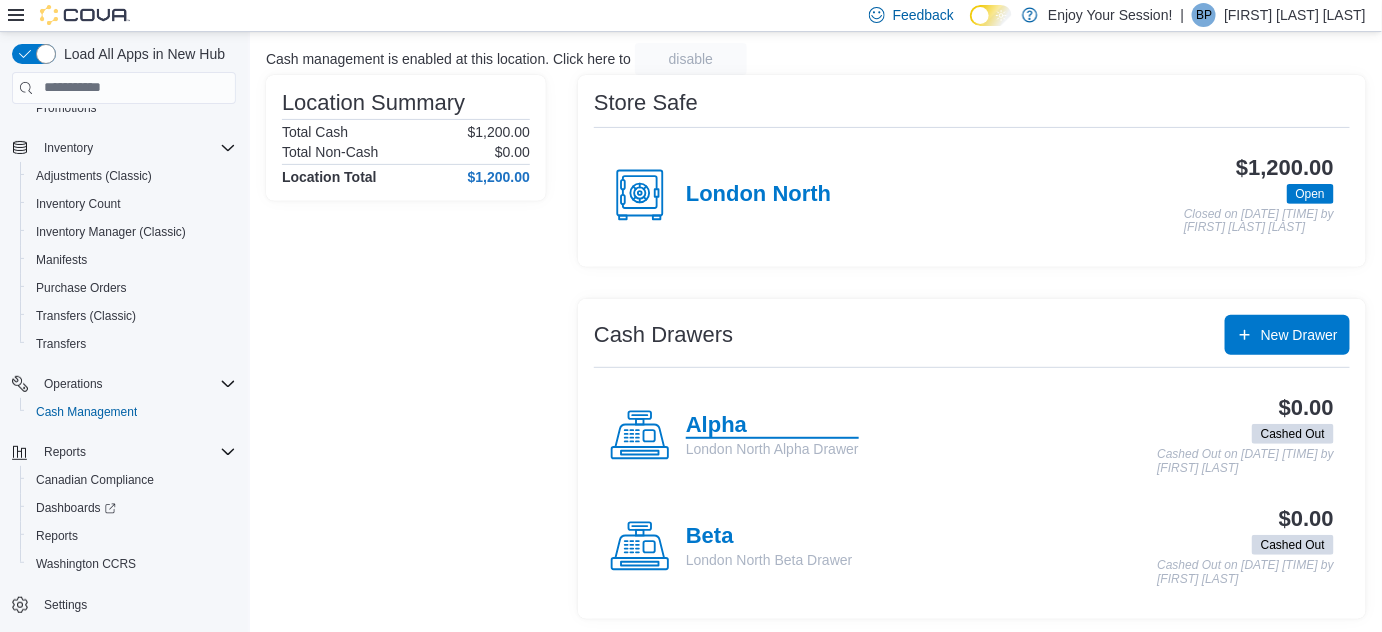 click on "Alpha" at bounding box center (772, 426) 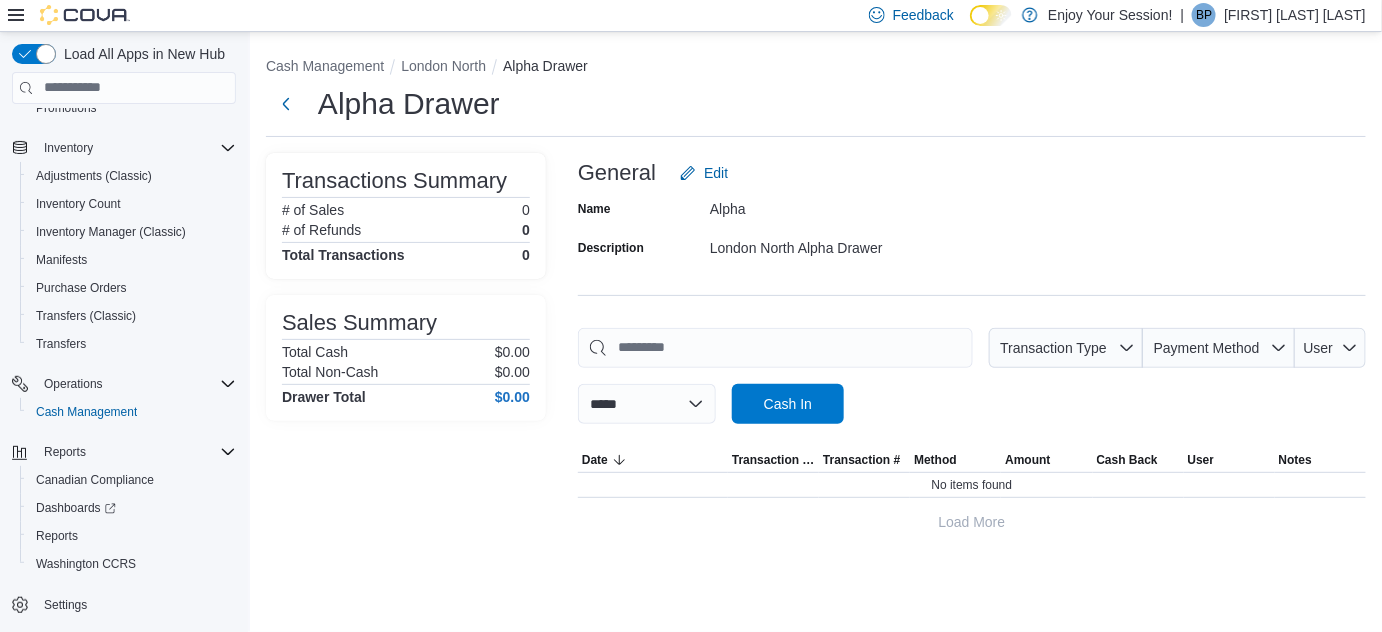 scroll, scrollTop: 0, scrollLeft: 0, axis: both 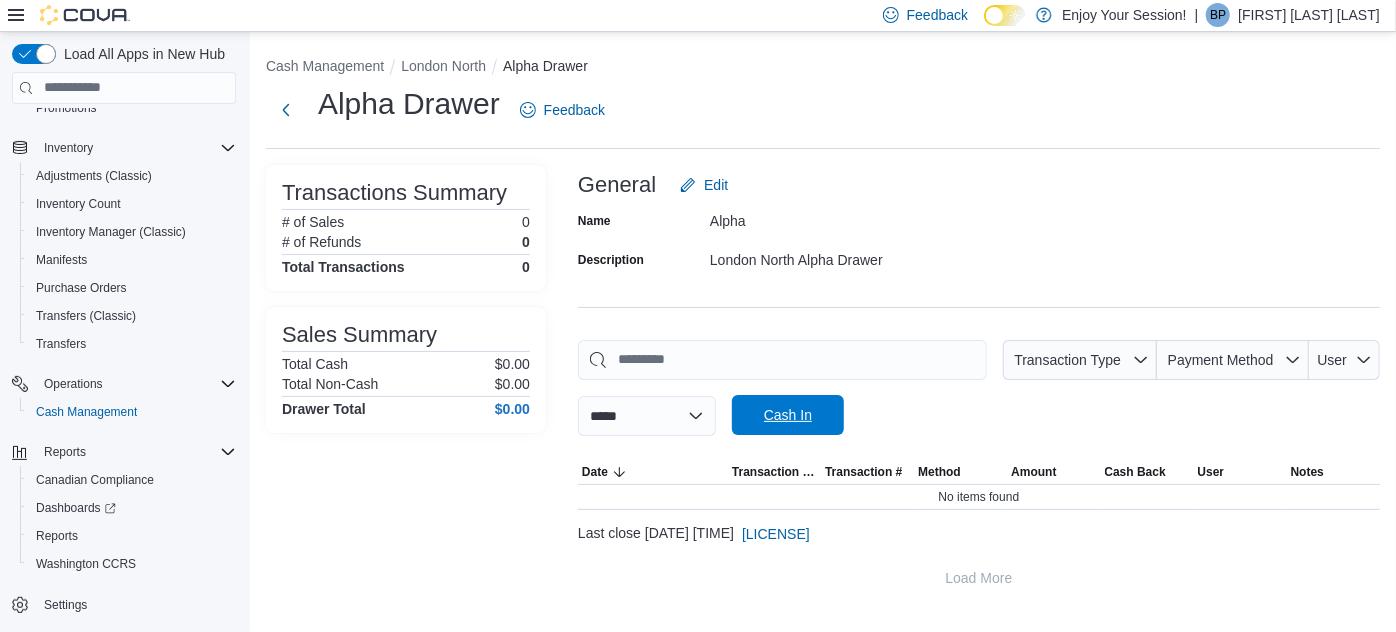 click on "Cash In" at bounding box center (788, 415) 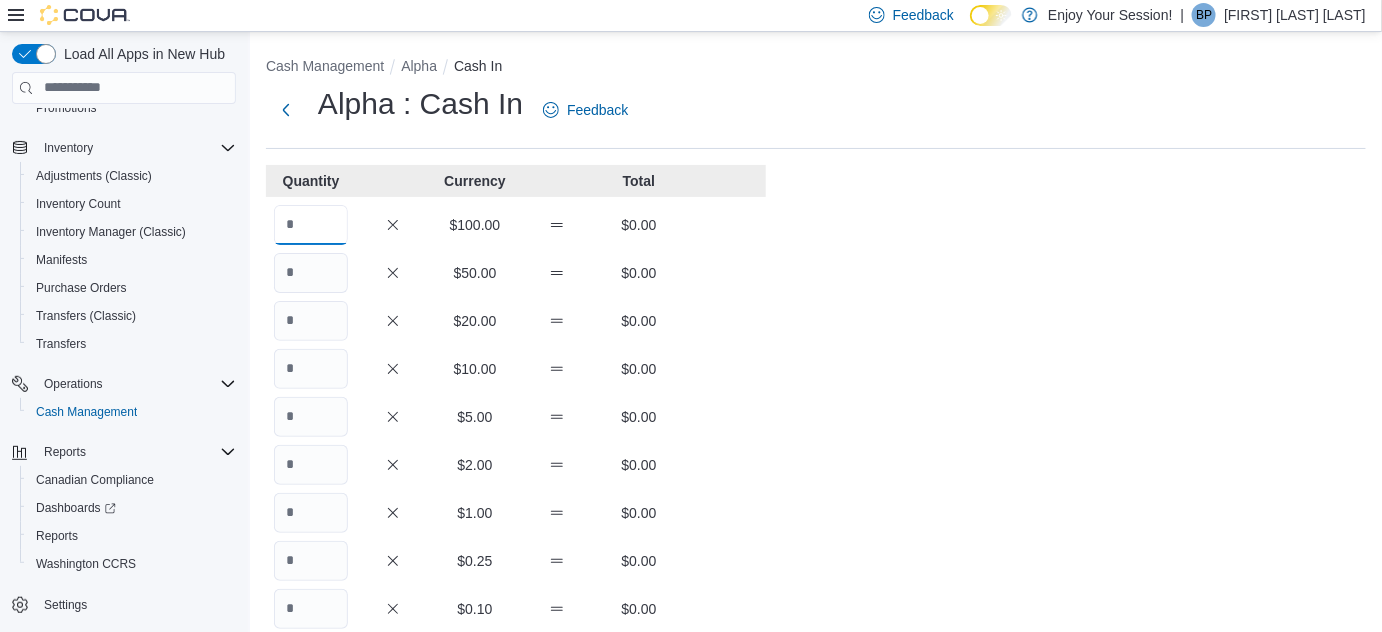 click at bounding box center (311, 225) 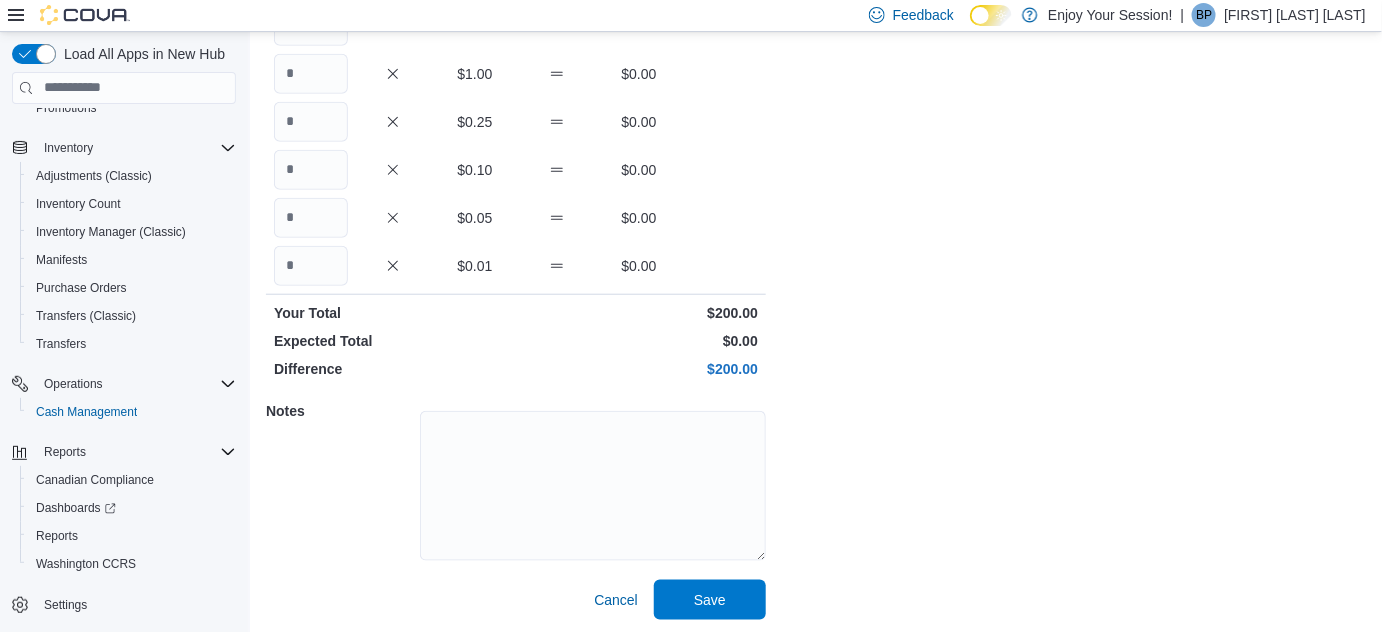 scroll, scrollTop: 442, scrollLeft: 0, axis: vertical 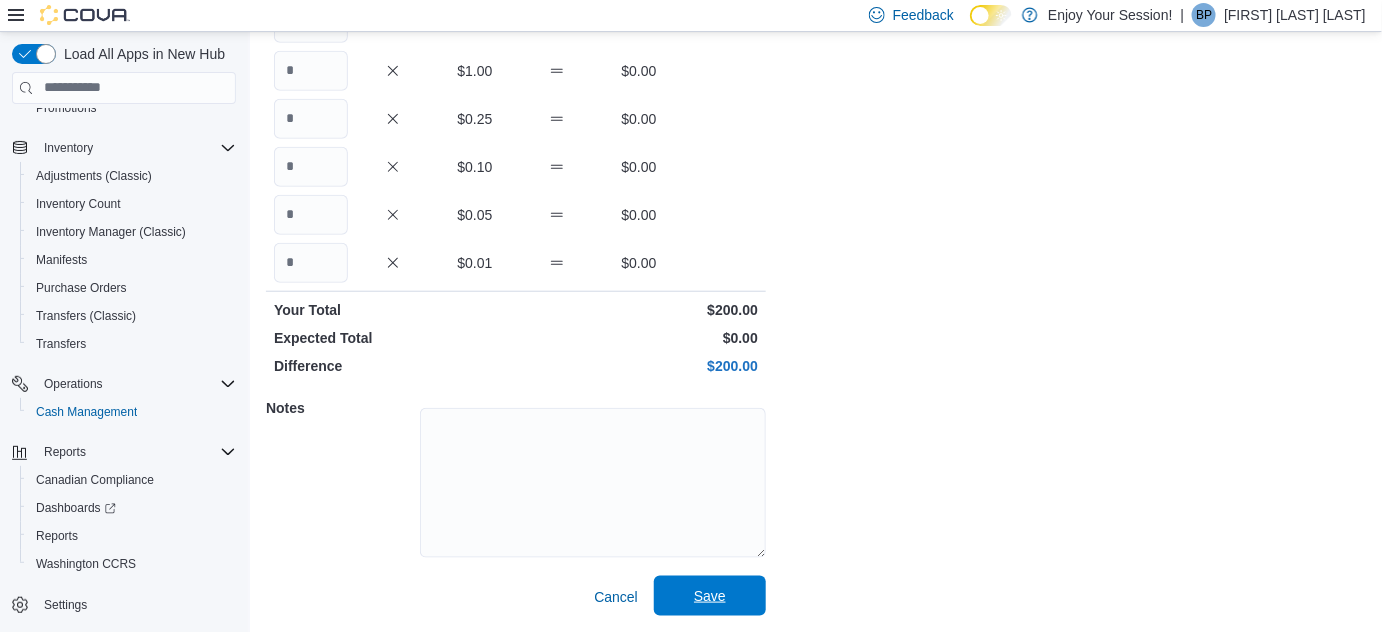 type on "*" 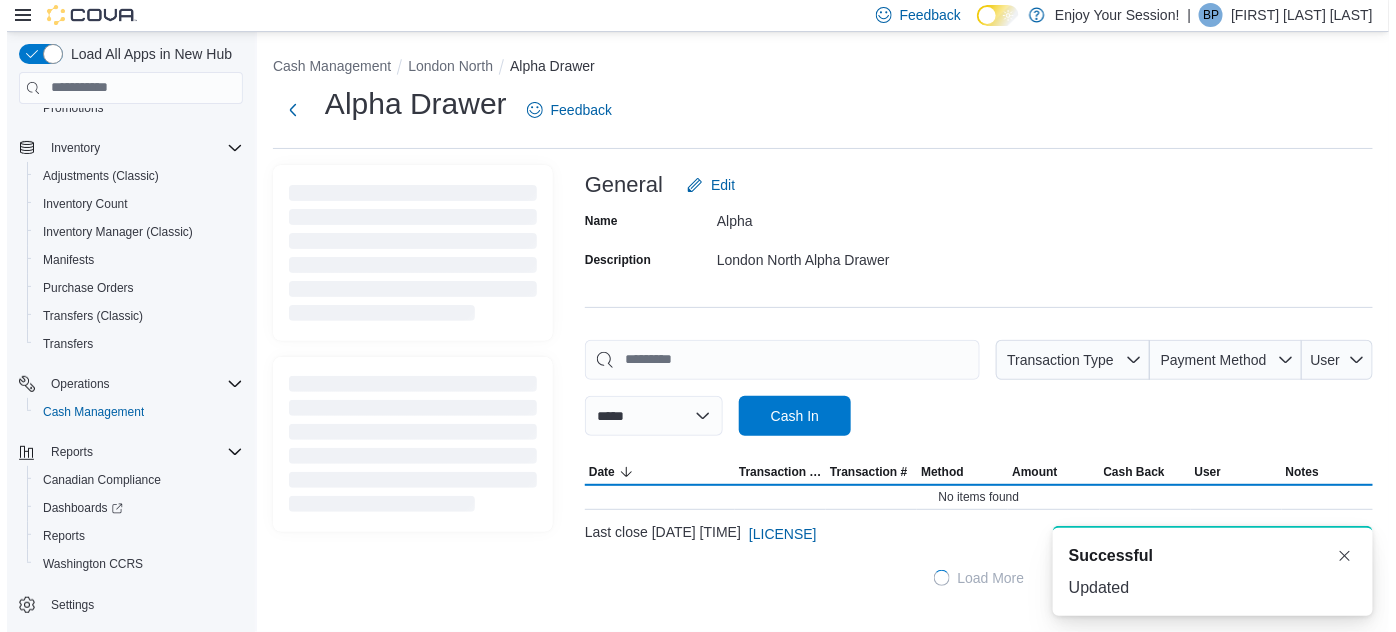 scroll, scrollTop: 0, scrollLeft: 0, axis: both 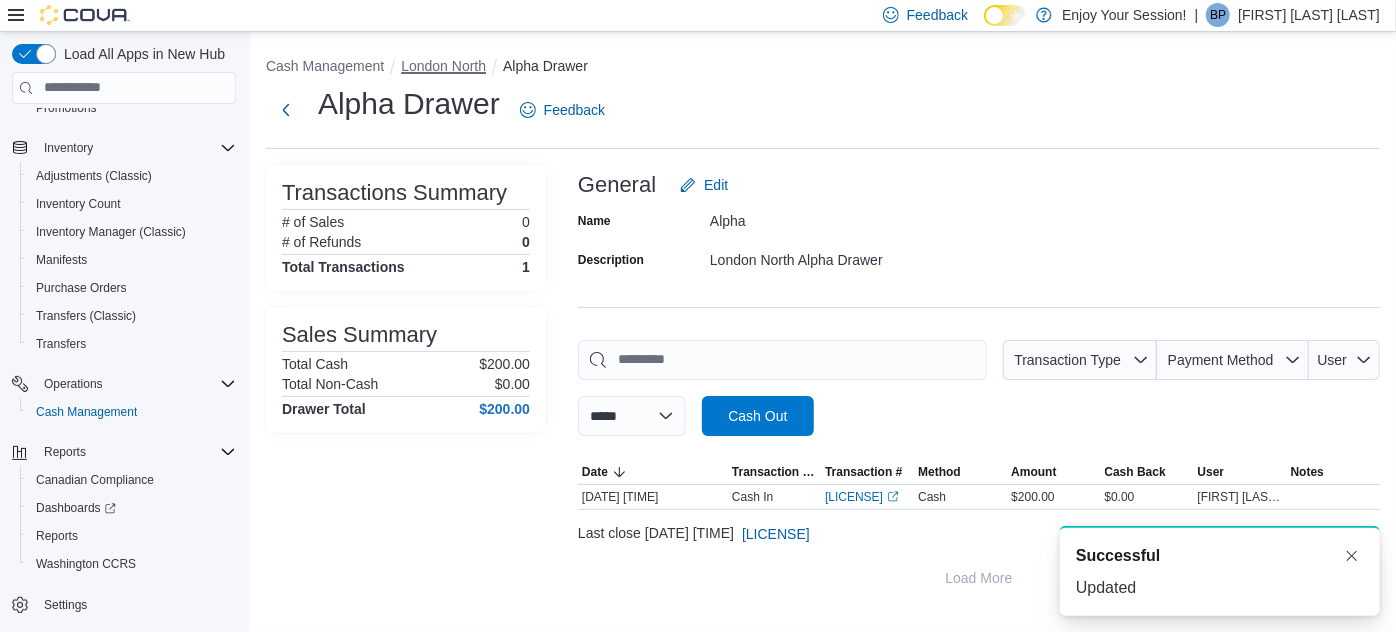 click on "London North" at bounding box center [443, 66] 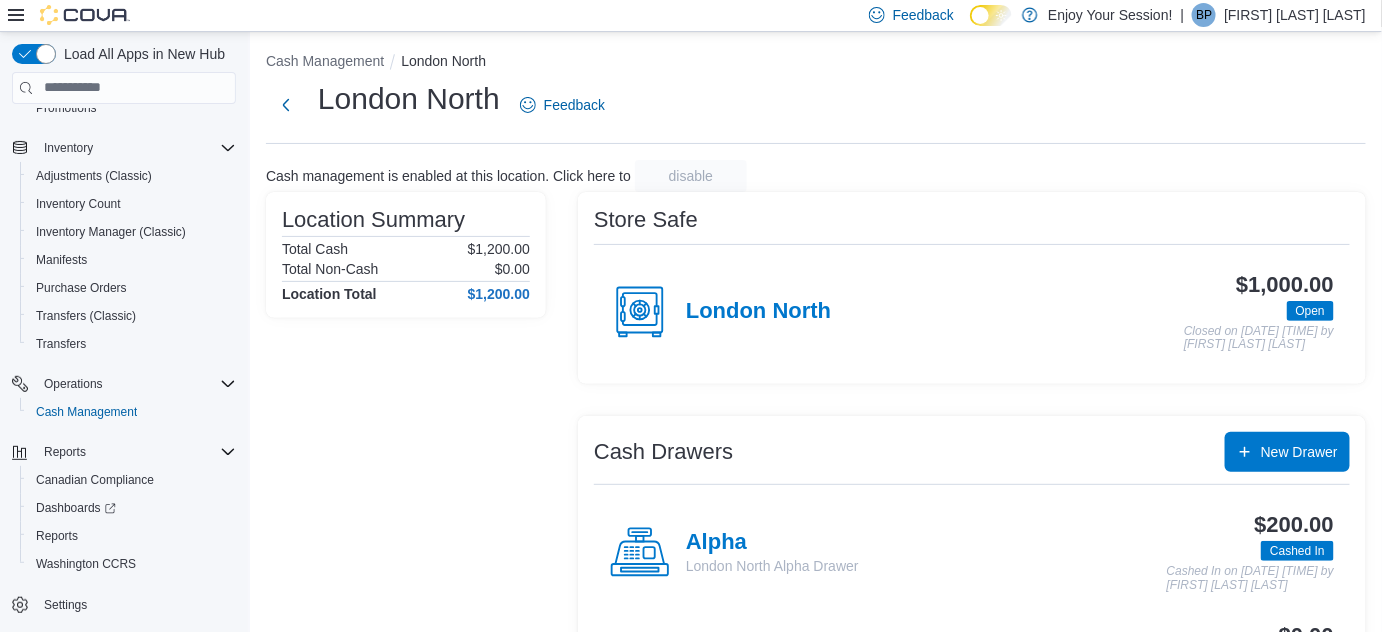 scroll, scrollTop: 0, scrollLeft: 0, axis: both 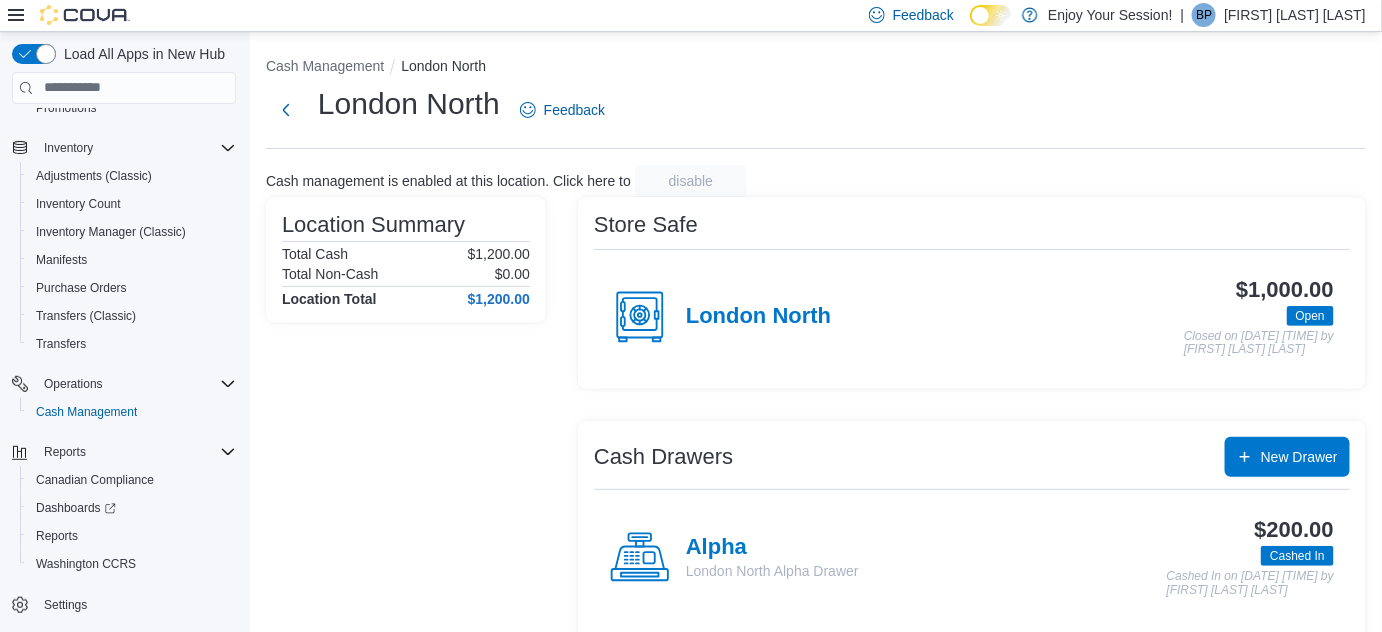 click on "Location Summary   Total Cash $1,200.00 Total Non-Cash $0.00 Location Total $1,200.00" at bounding box center (406, 469) 